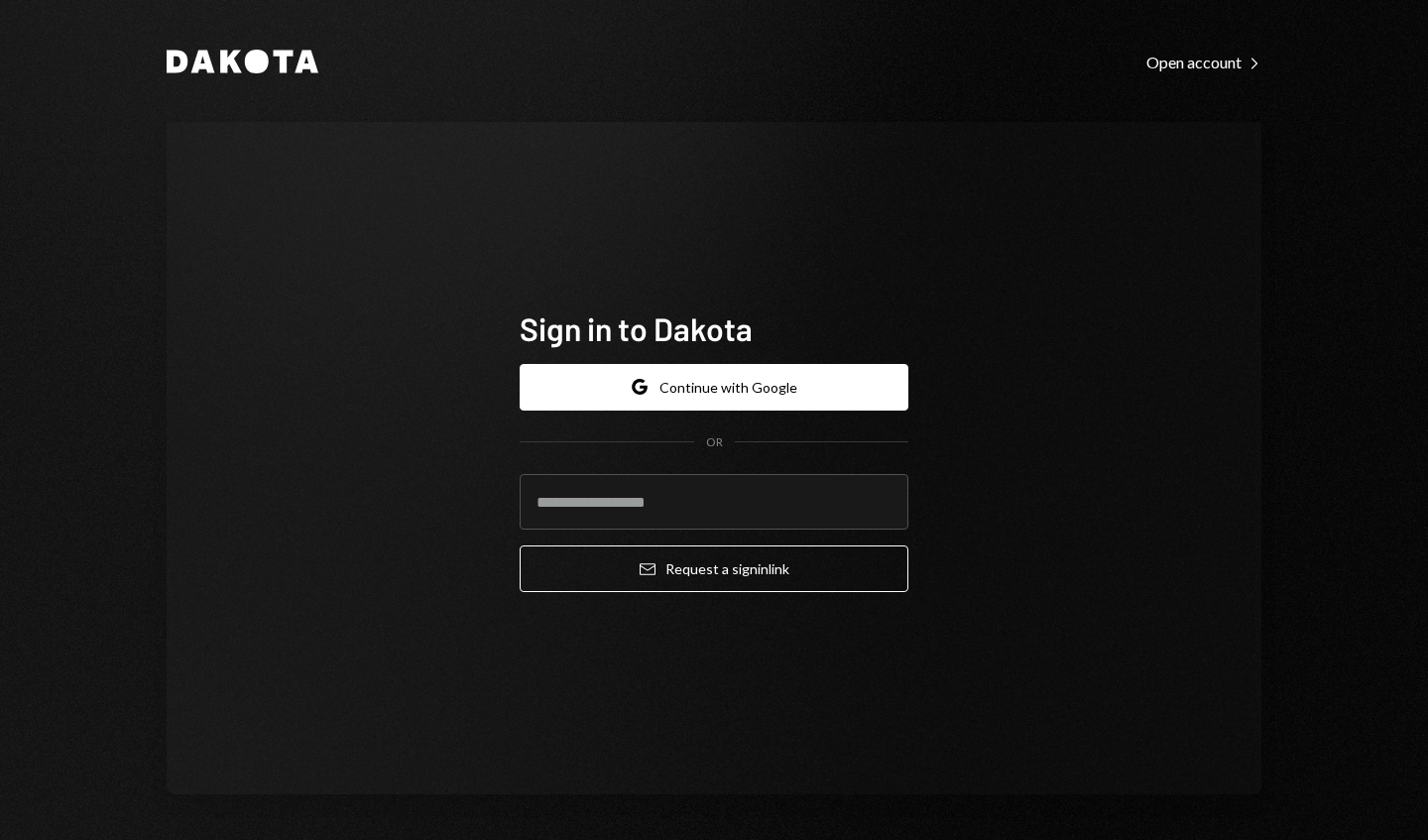 scroll, scrollTop: 0, scrollLeft: 0, axis: both 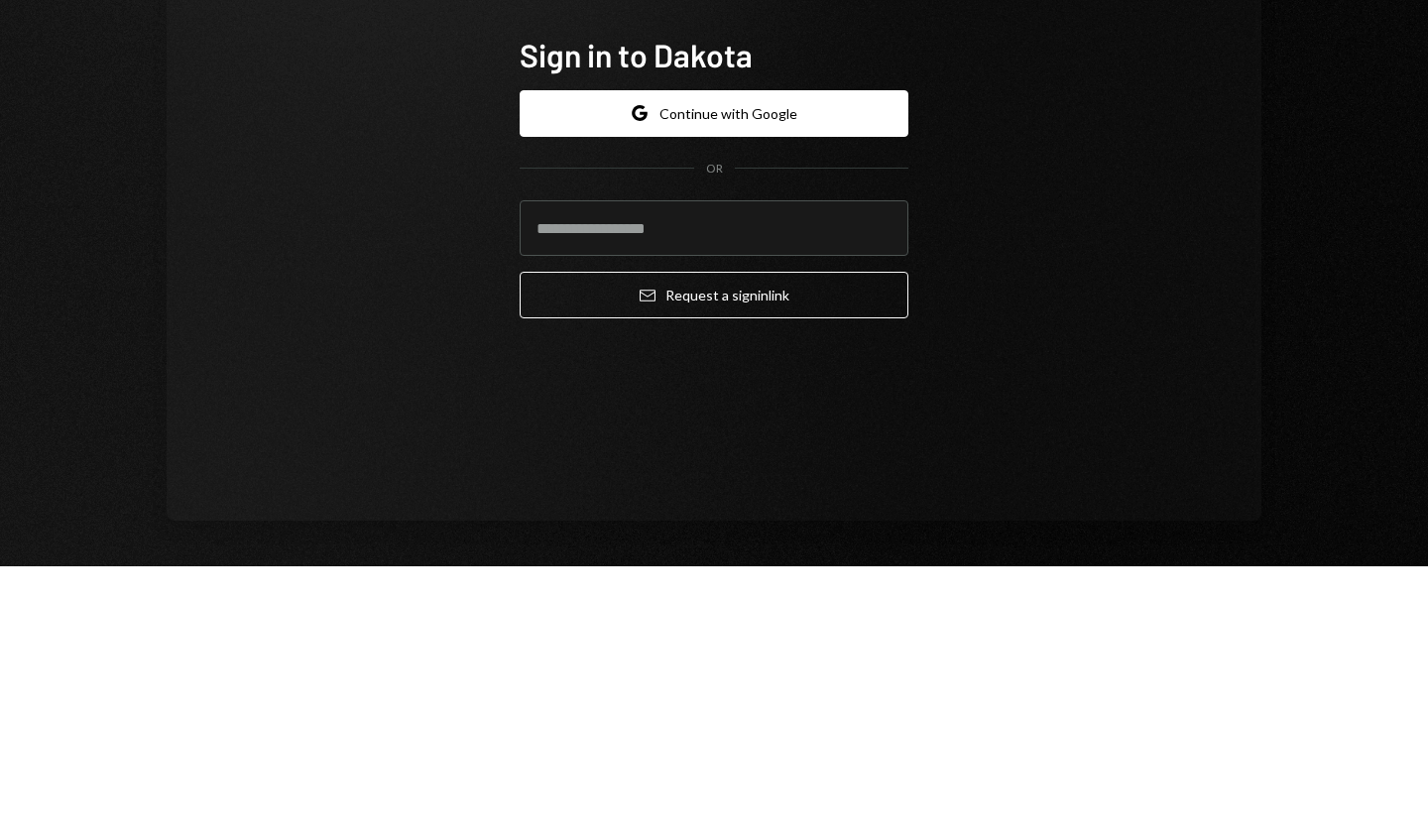 click at bounding box center (714, 502) 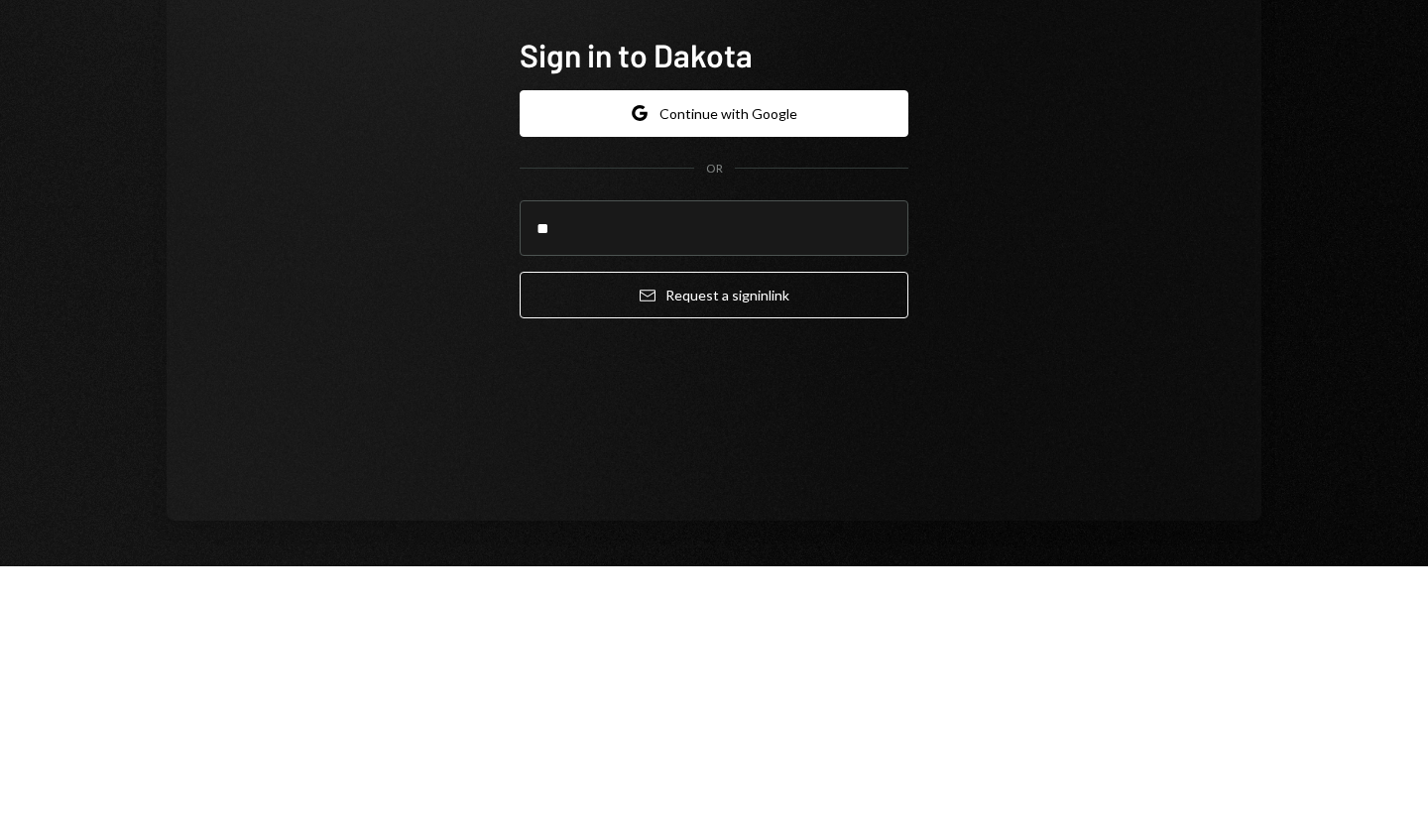 type on "*" 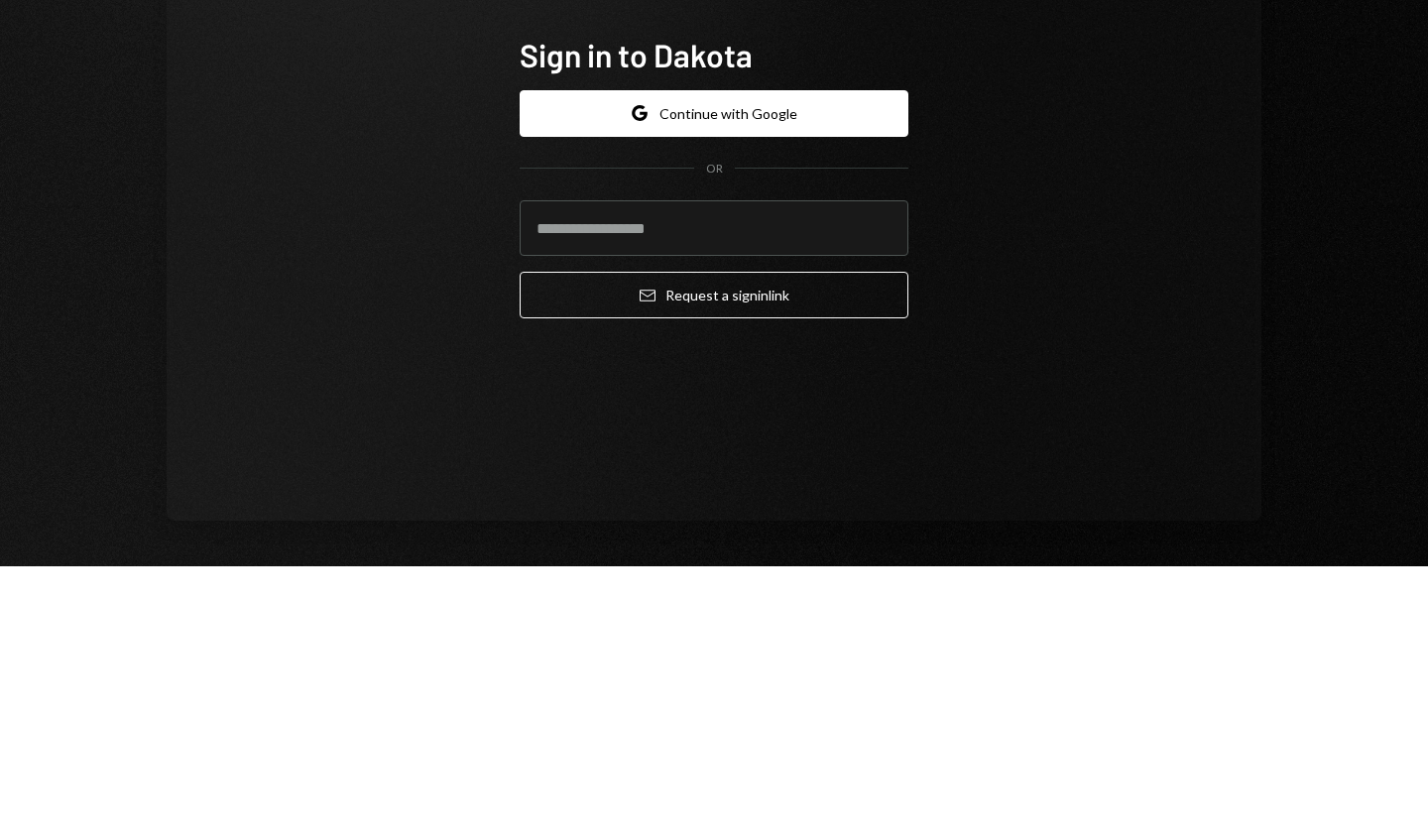 click at bounding box center [714, 502] 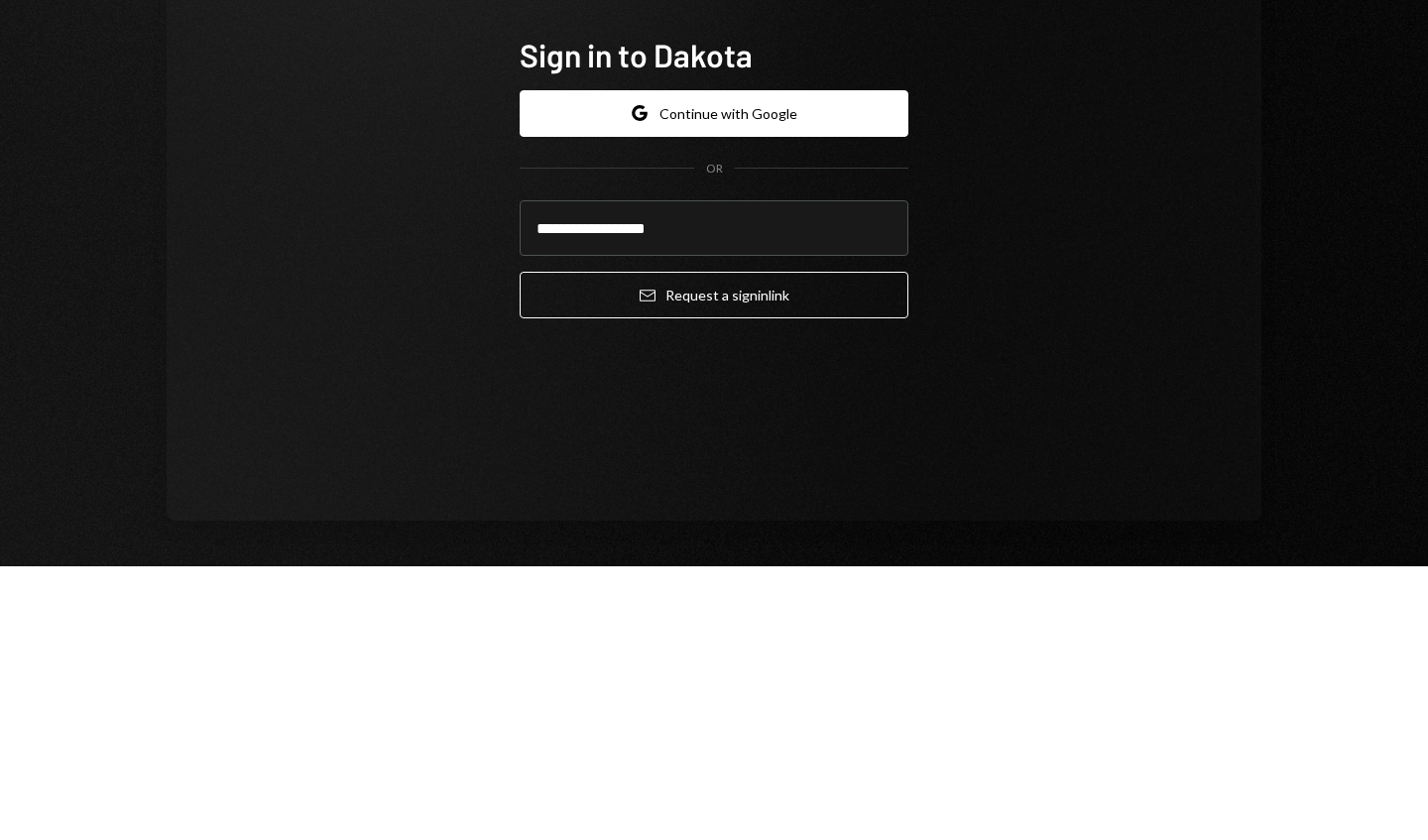 click on "Email Request a sign  in  link" at bounding box center (714, 568) 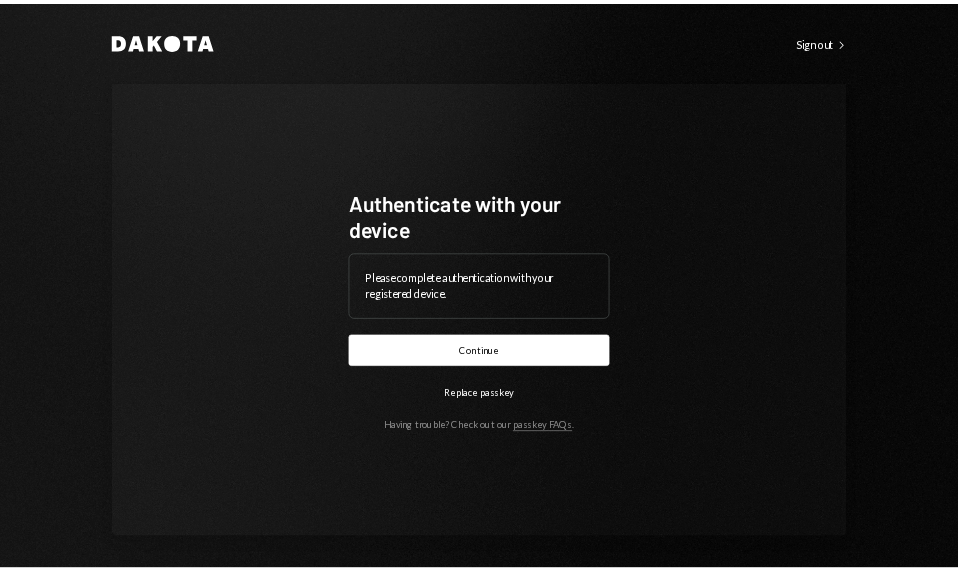 scroll, scrollTop: 0, scrollLeft: 0, axis: both 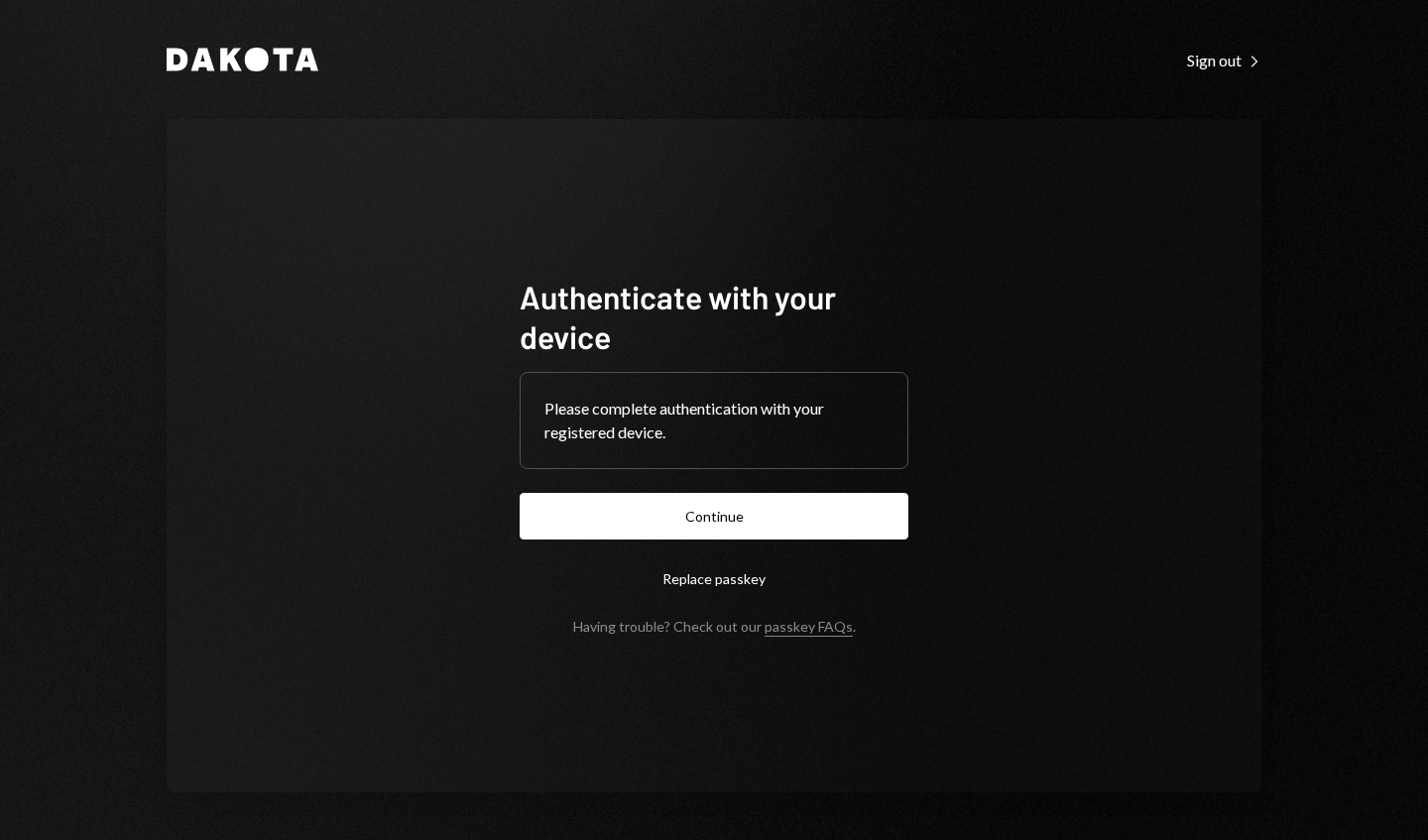 click on "Continue" at bounding box center [714, 516] 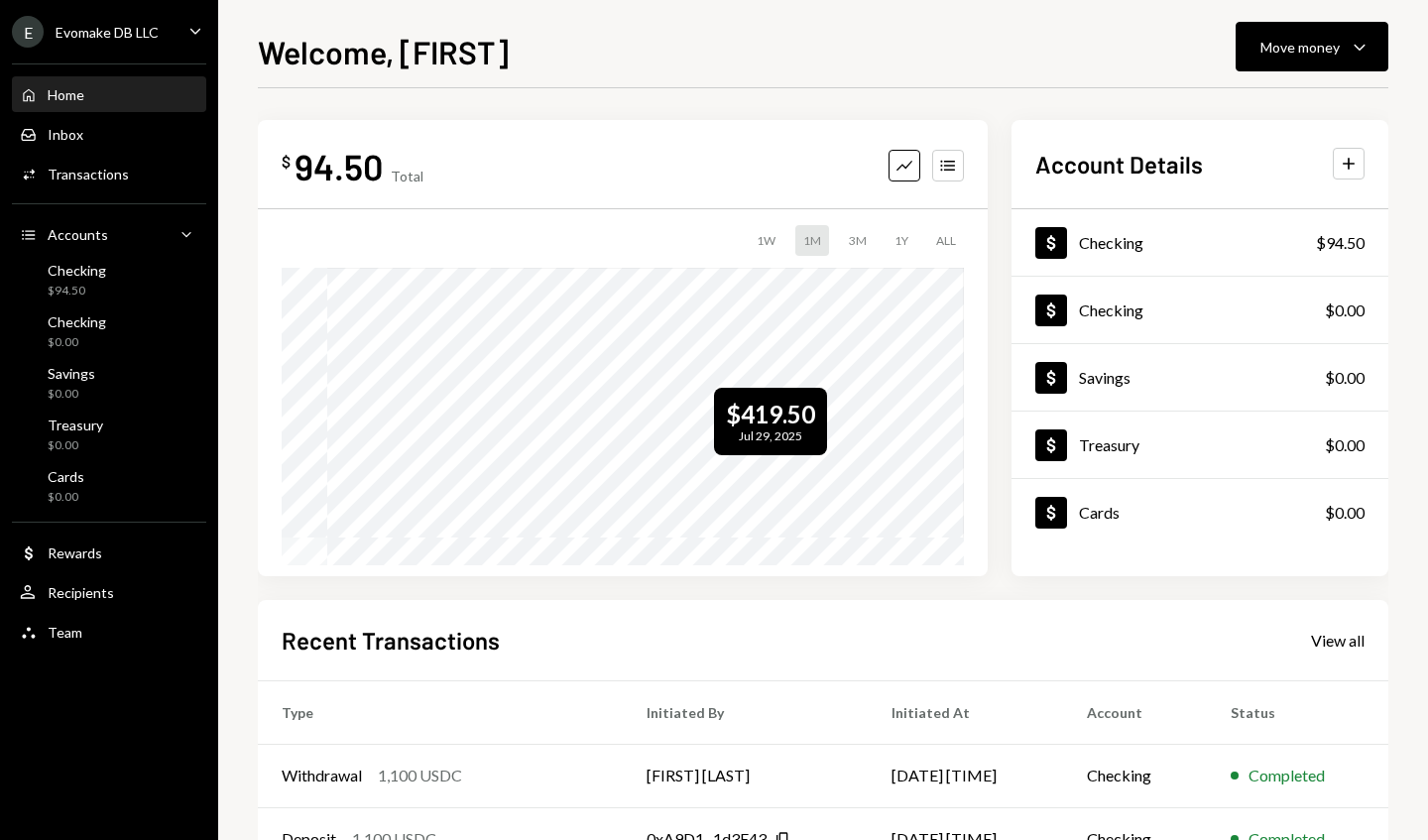 click on "Dollar Savings $0.00" at bounding box center [1200, 378] 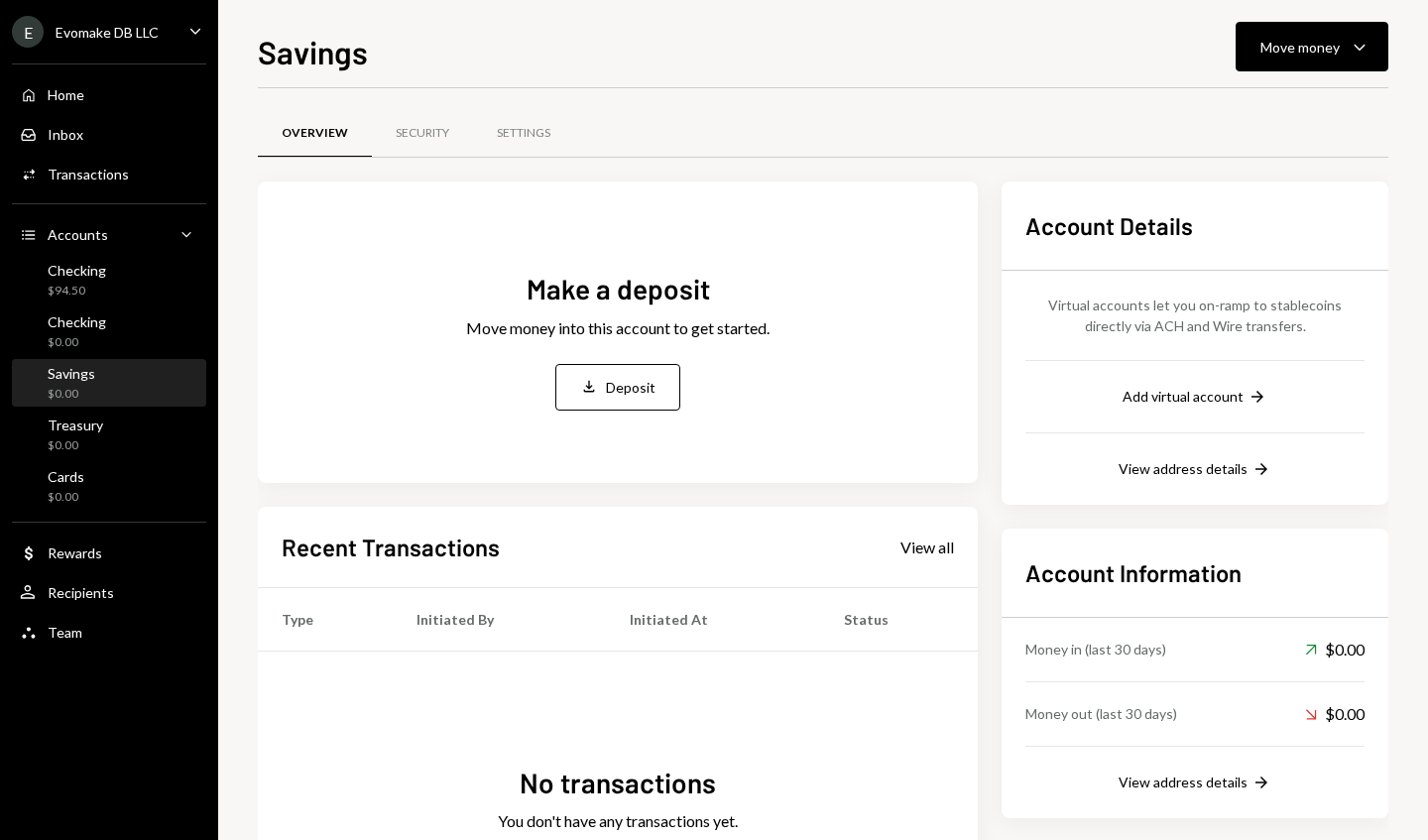 click on "Checking $0.00" at bounding box center (62, 332) 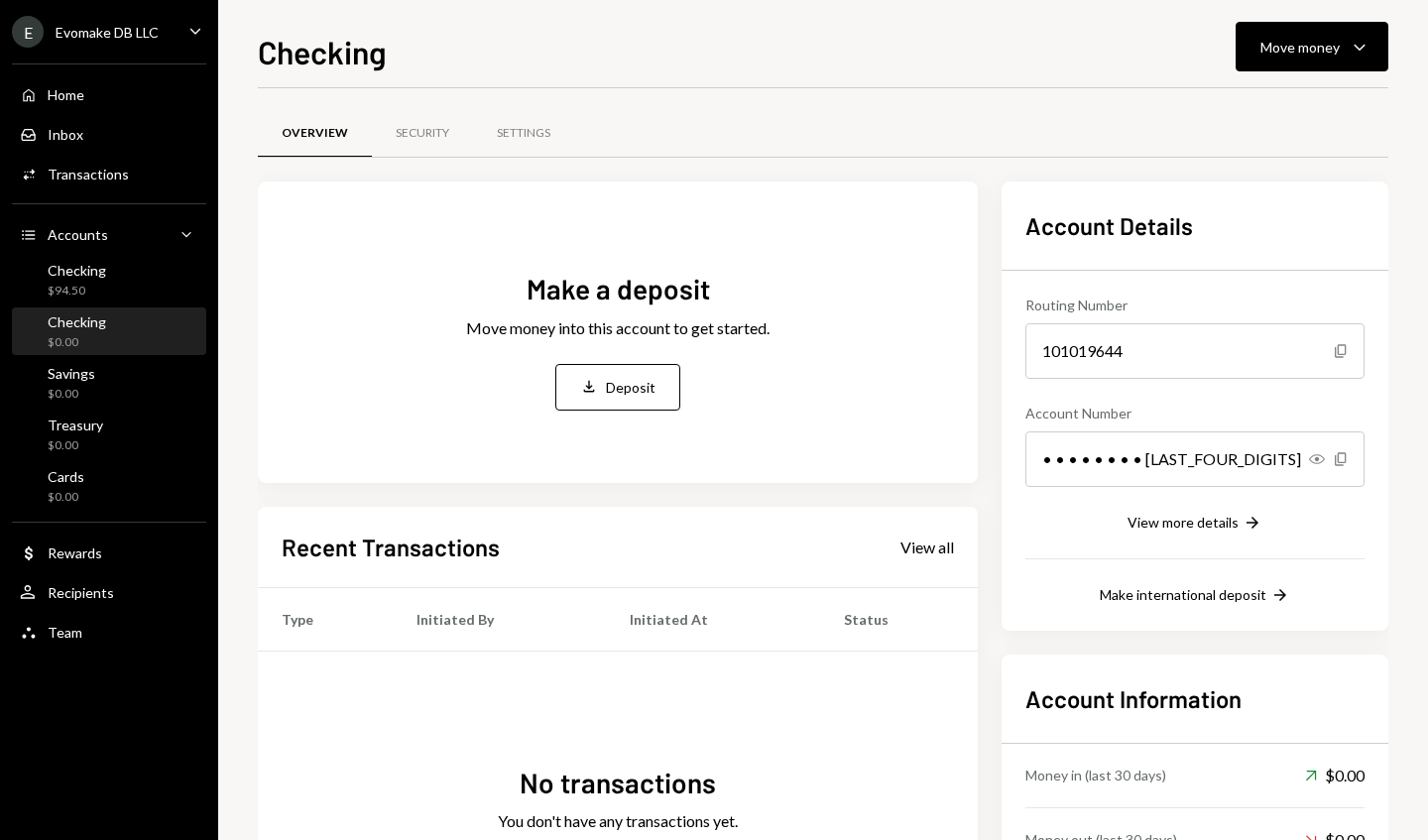 click on "Show Copy" at bounding box center [1329, 459] 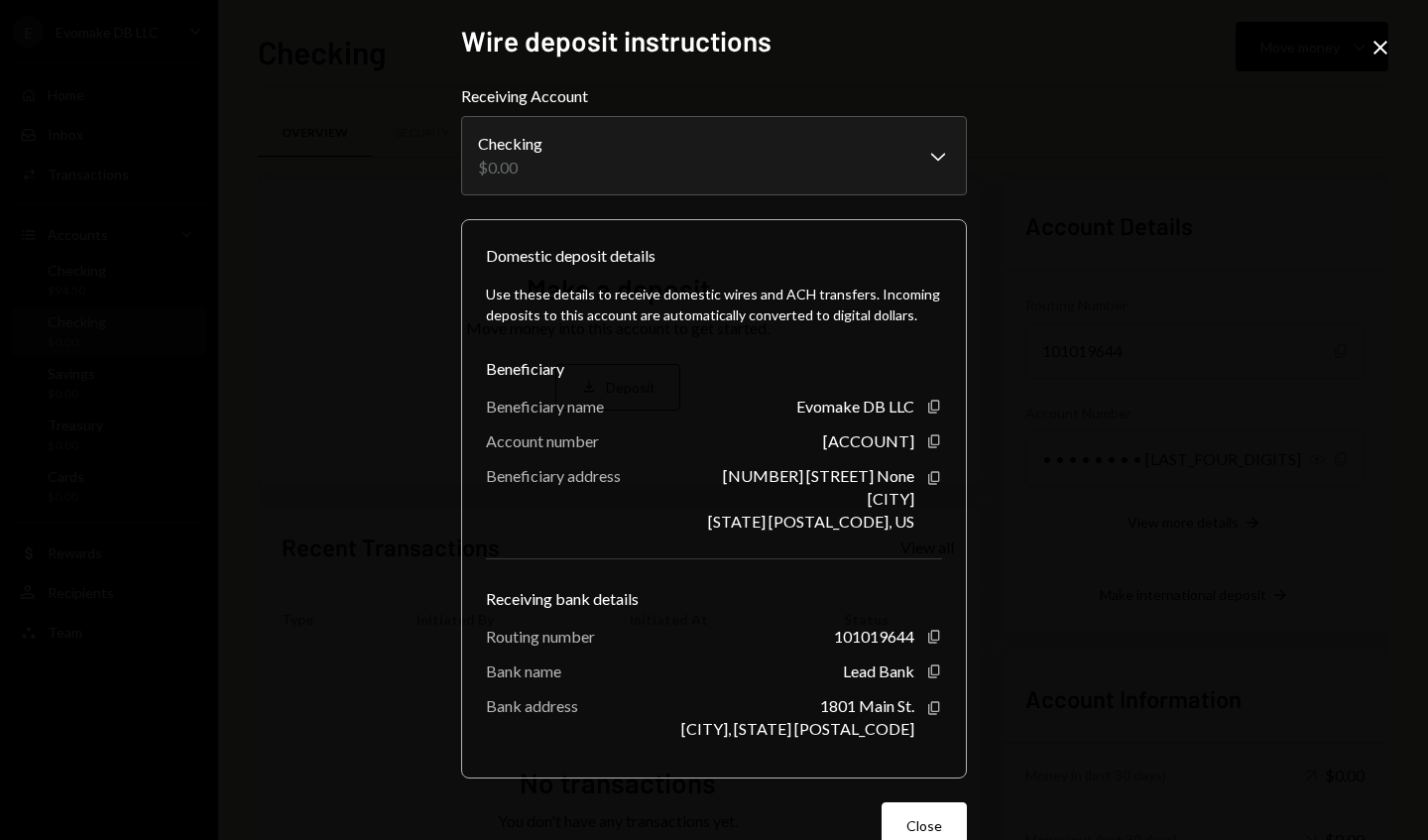 click on "Copy" 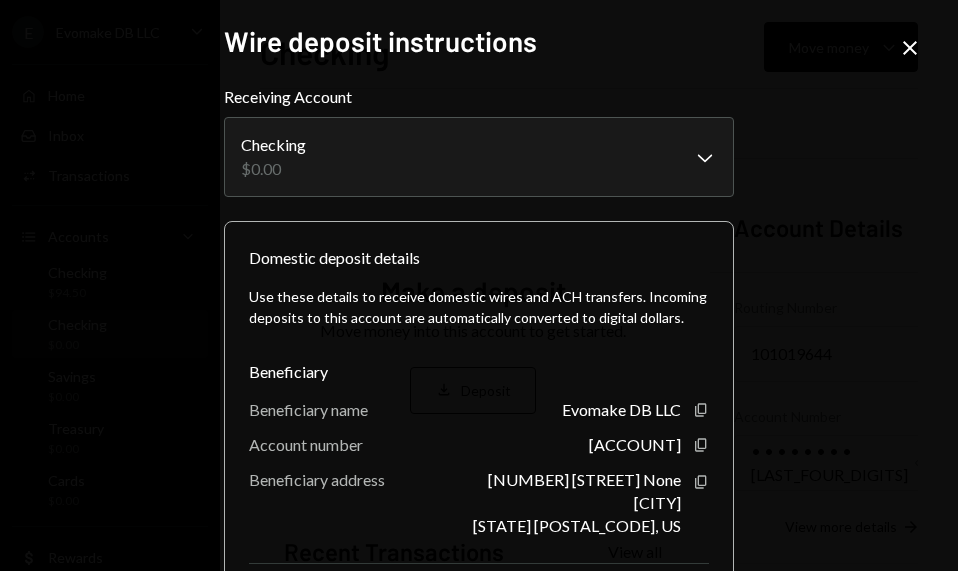 click 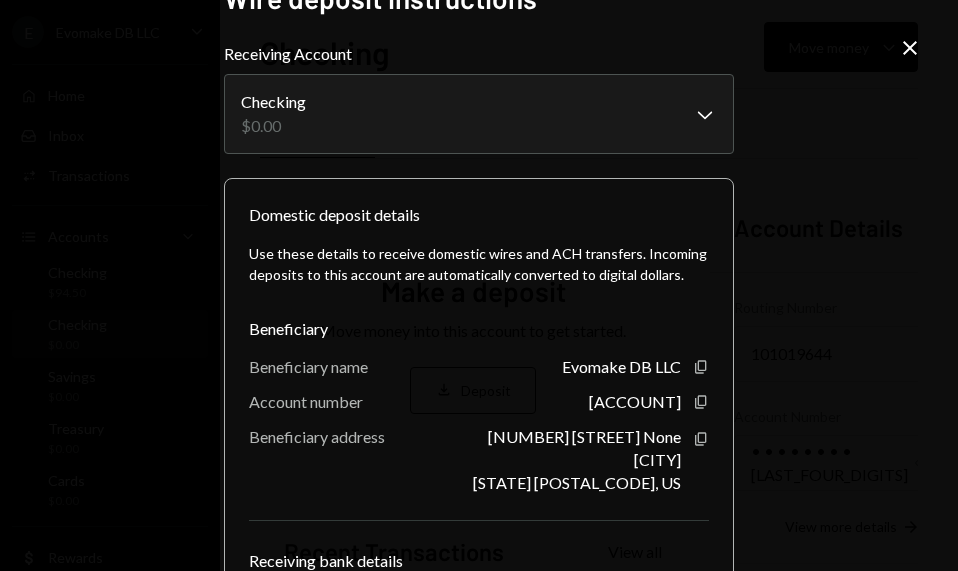 click on "Copy" 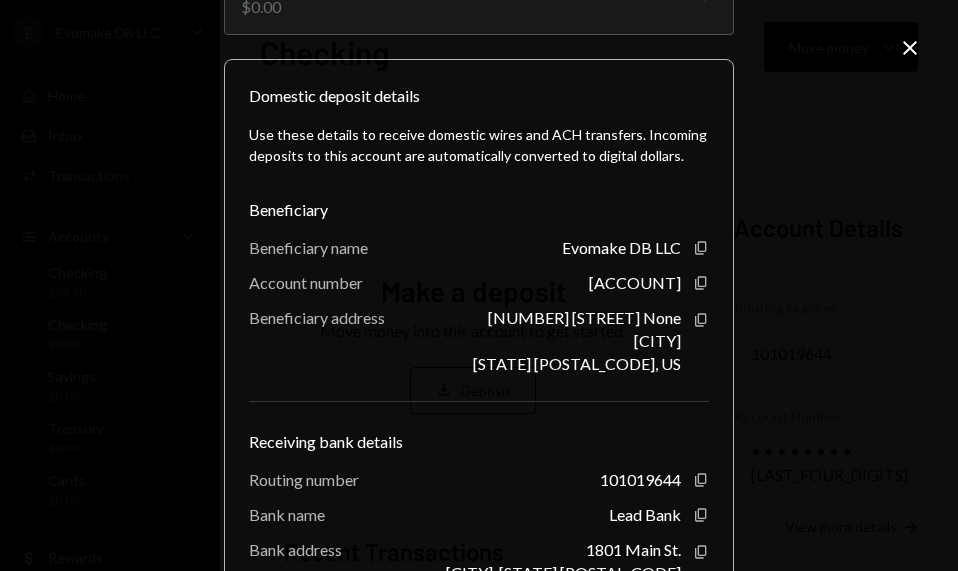 scroll, scrollTop: 190, scrollLeft: 0, axis: vertical 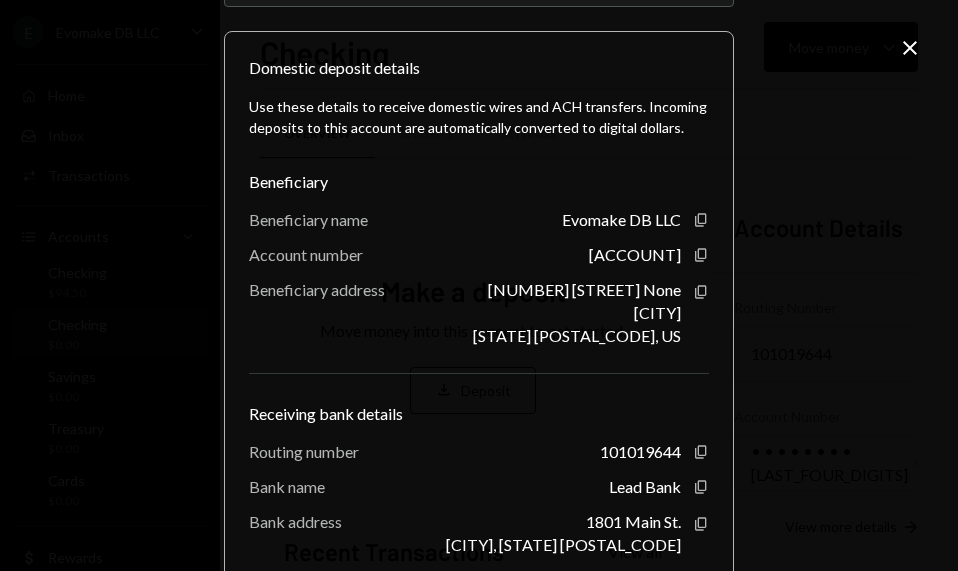 click 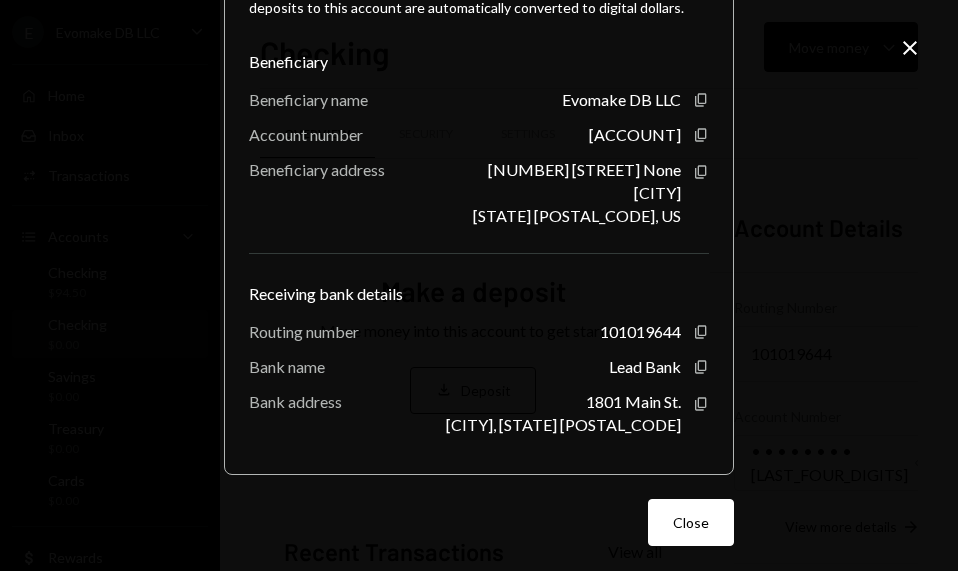 scroll, scrollTop: 316, scrollLeft: 0, axis: vertical 